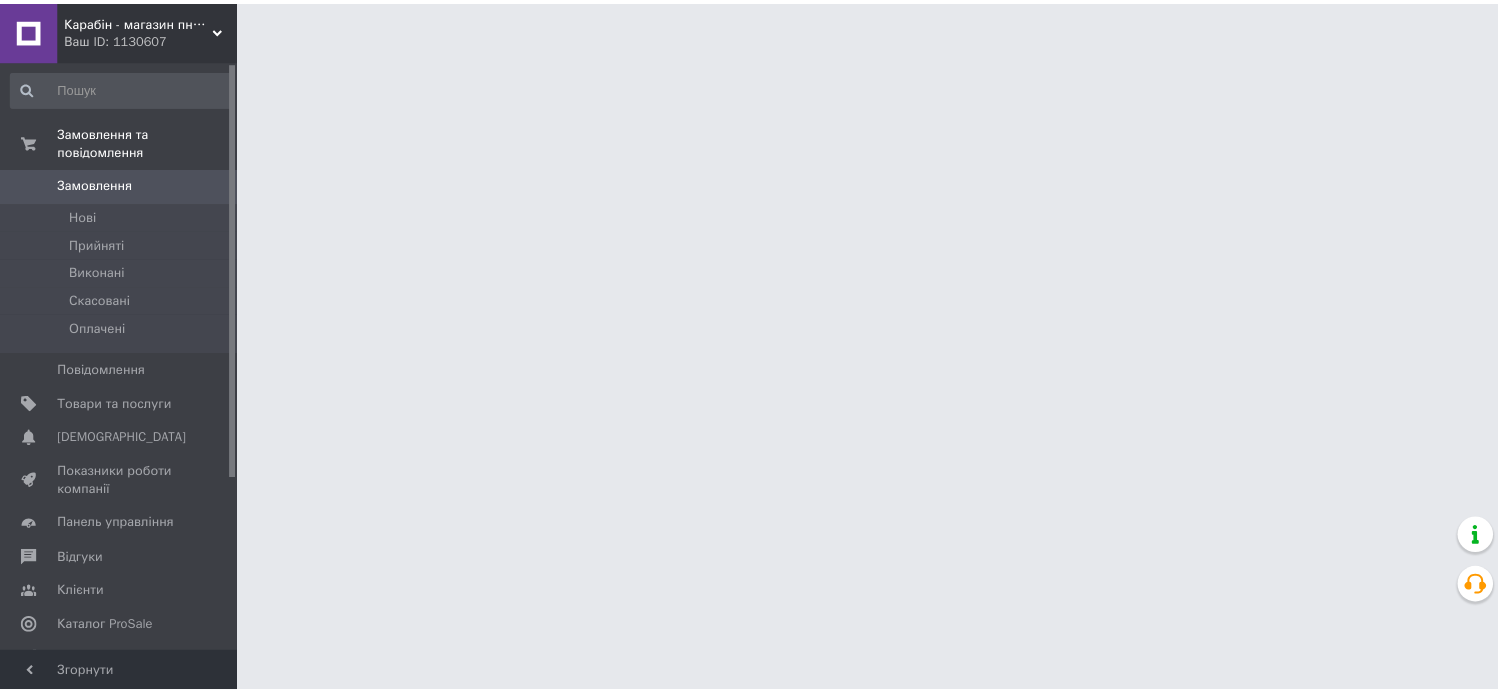 scroll, scrollTop: 0, scrollLeft: 0, axis: both 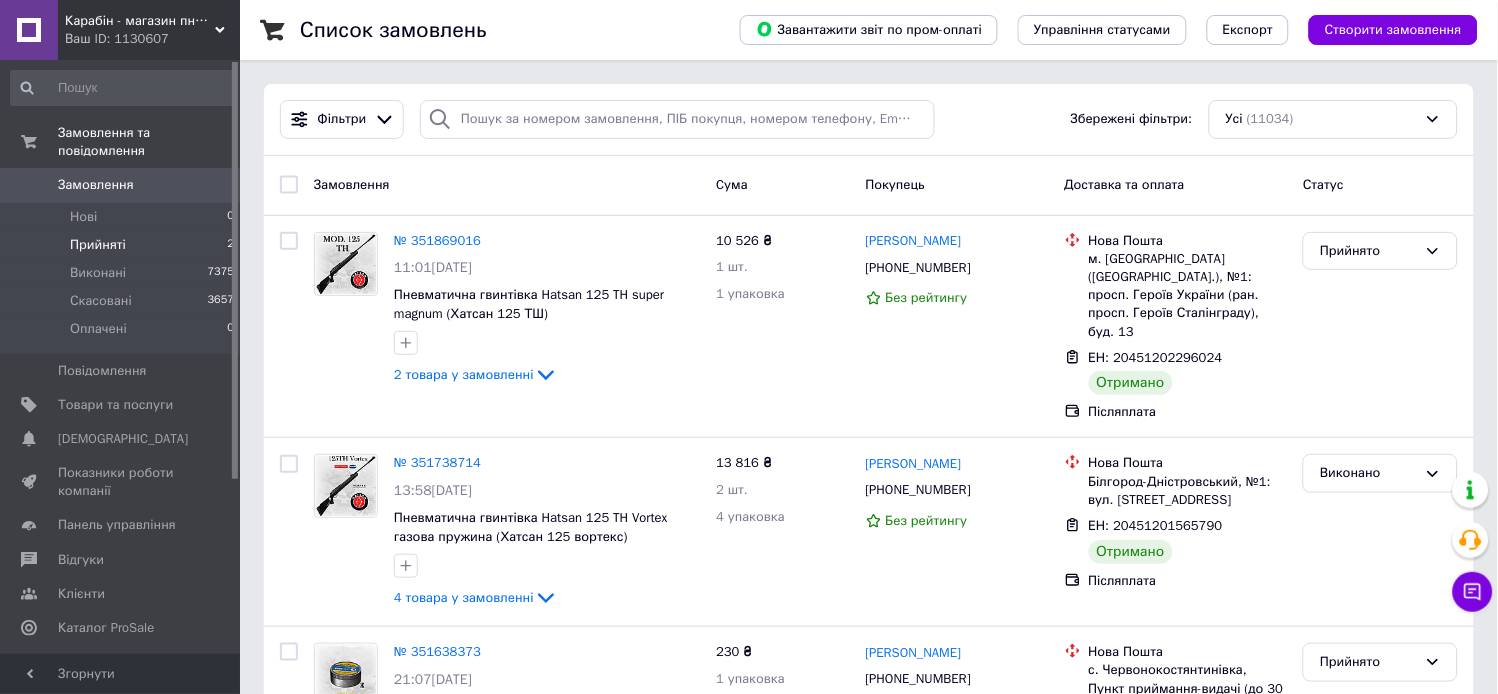 click on "Прийняті" at bounding box center (98, 245) 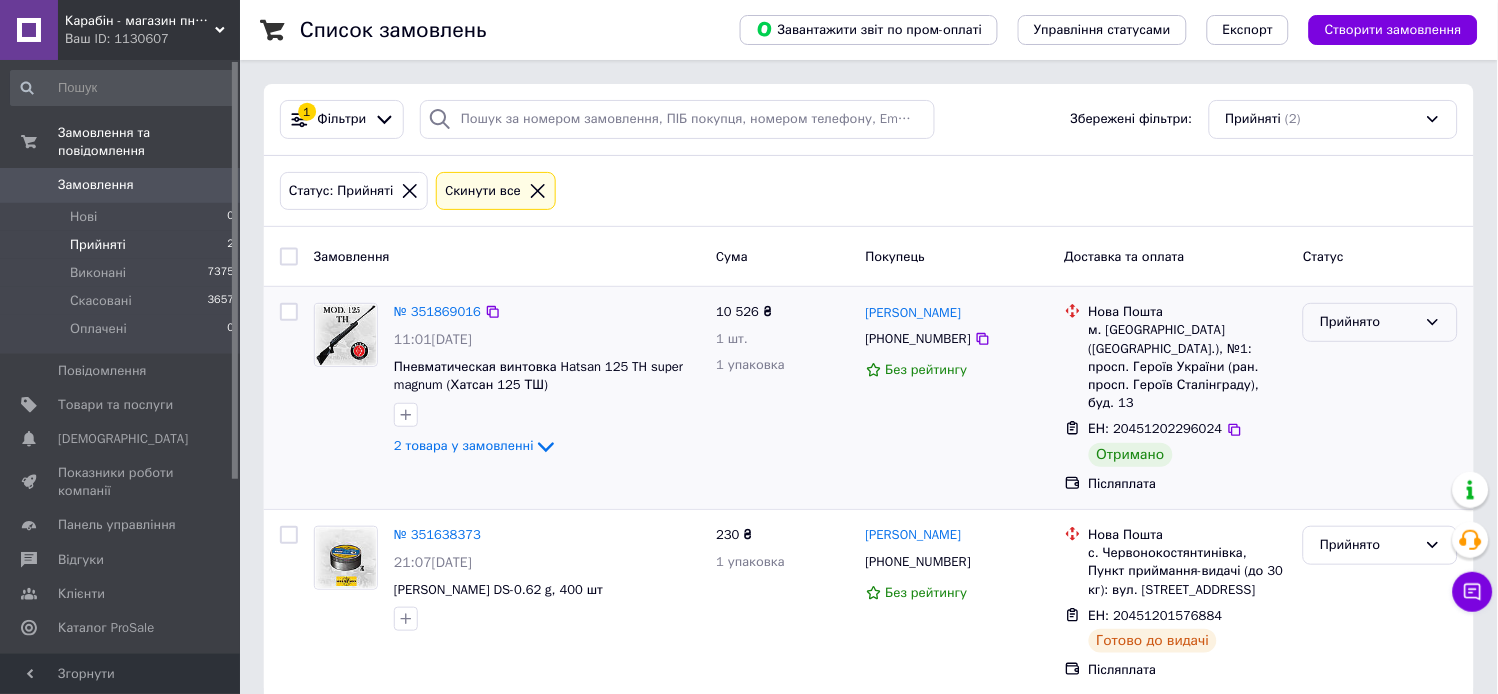click on "Прийнято" at bounding box center (1368, 322) 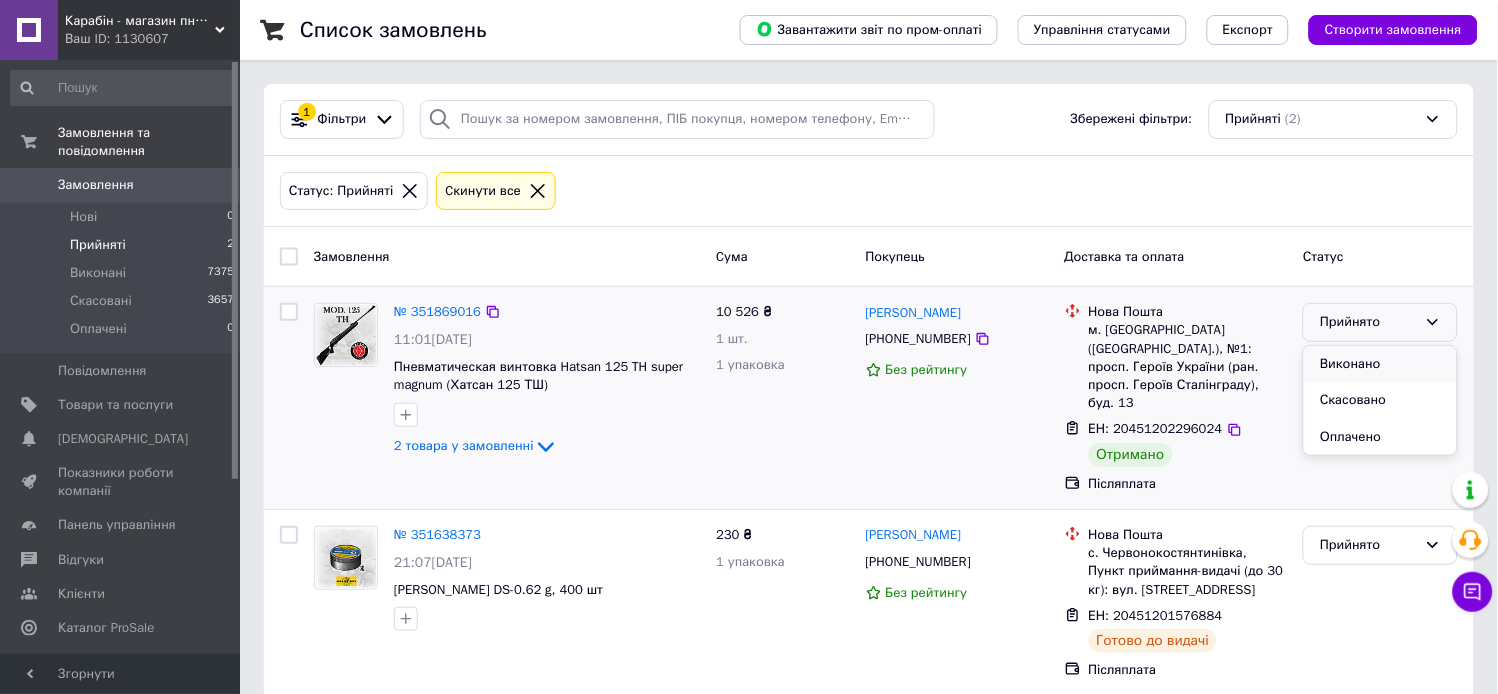 click on "Виконано" at bounding box center (1380, 364) 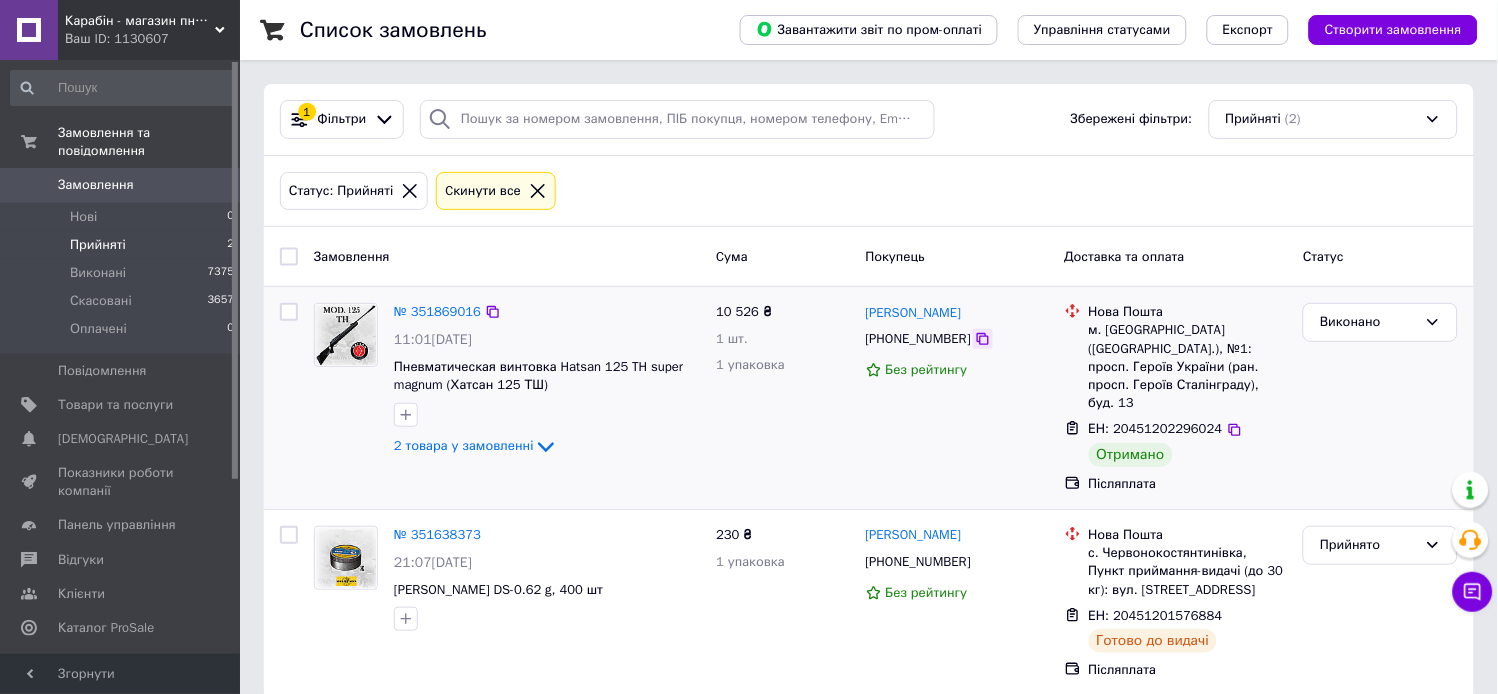 click 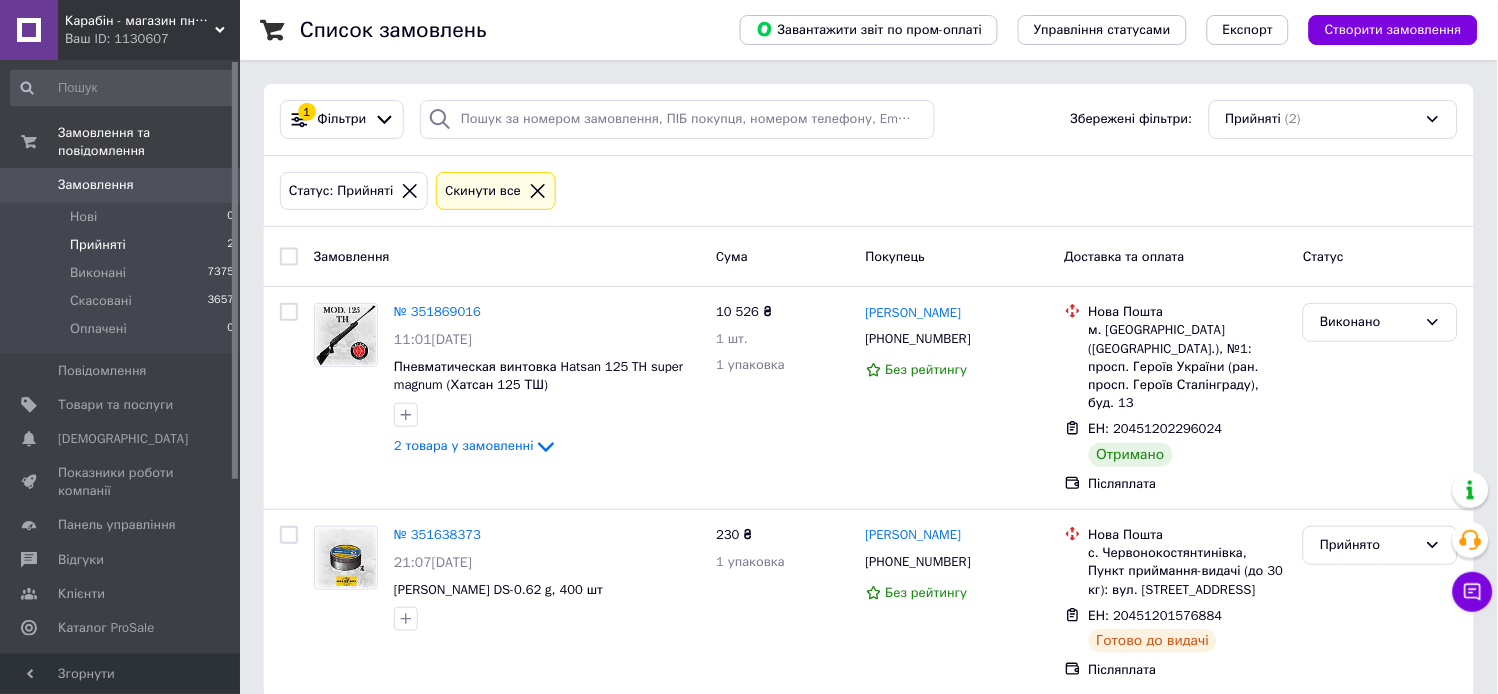 click on "Прийняті" at bounding box center [98, 245] 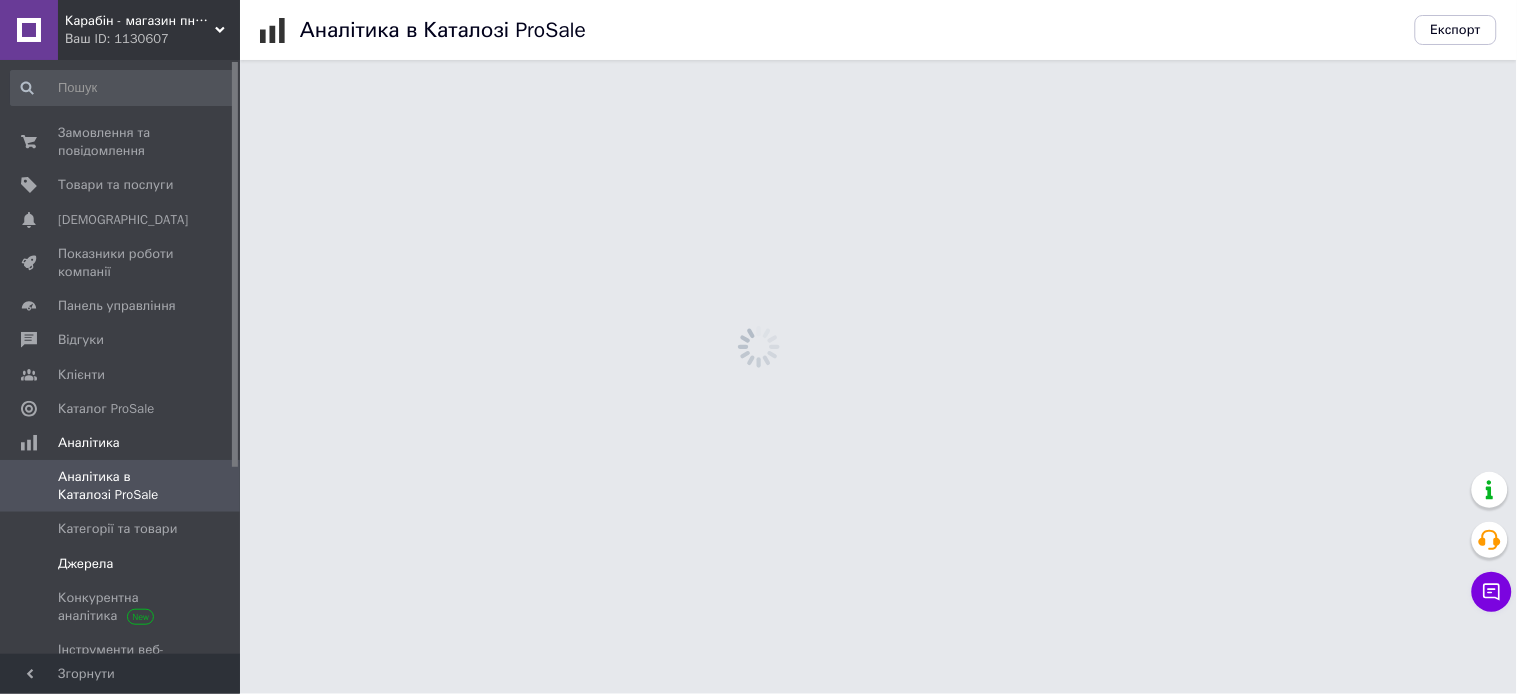click on "Джерела" at bounding box center [85, 564] 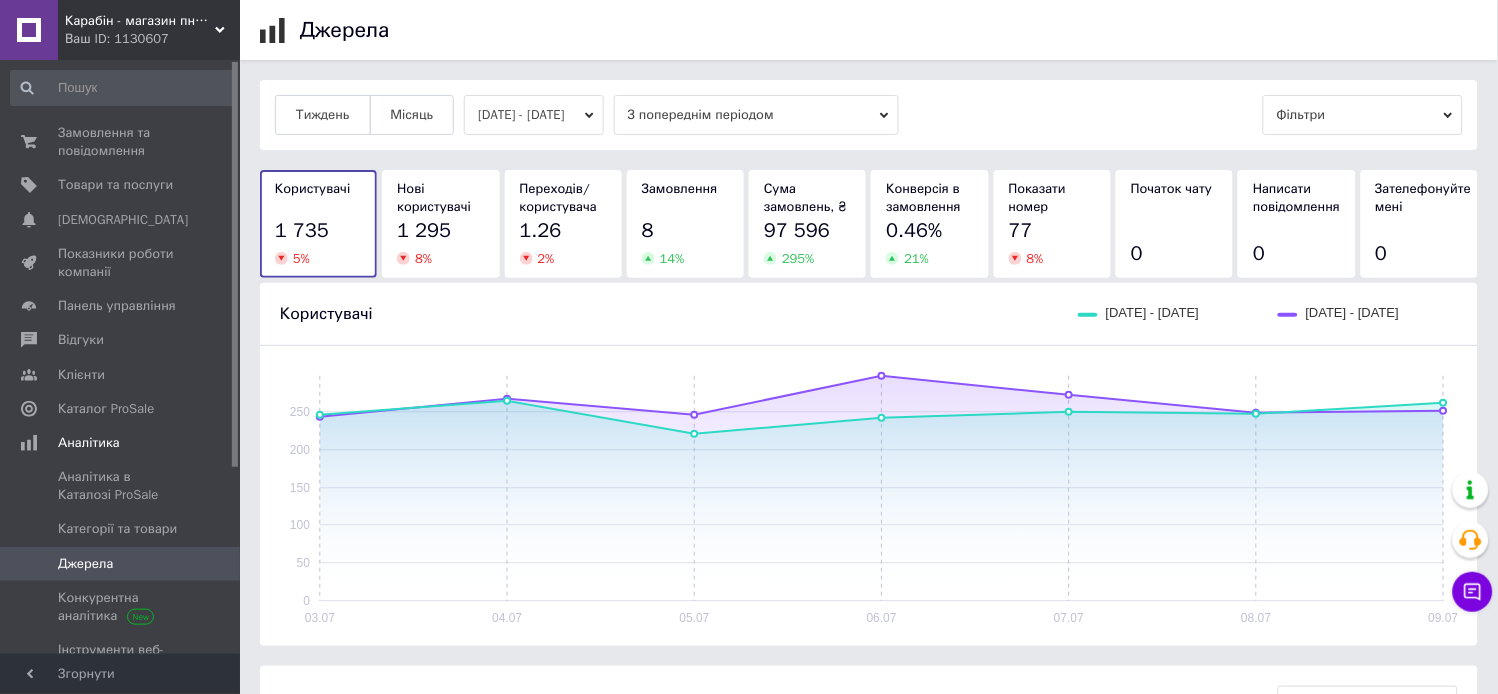 click on "[DATE] - [DATE]" at bounding box center (534, 115) 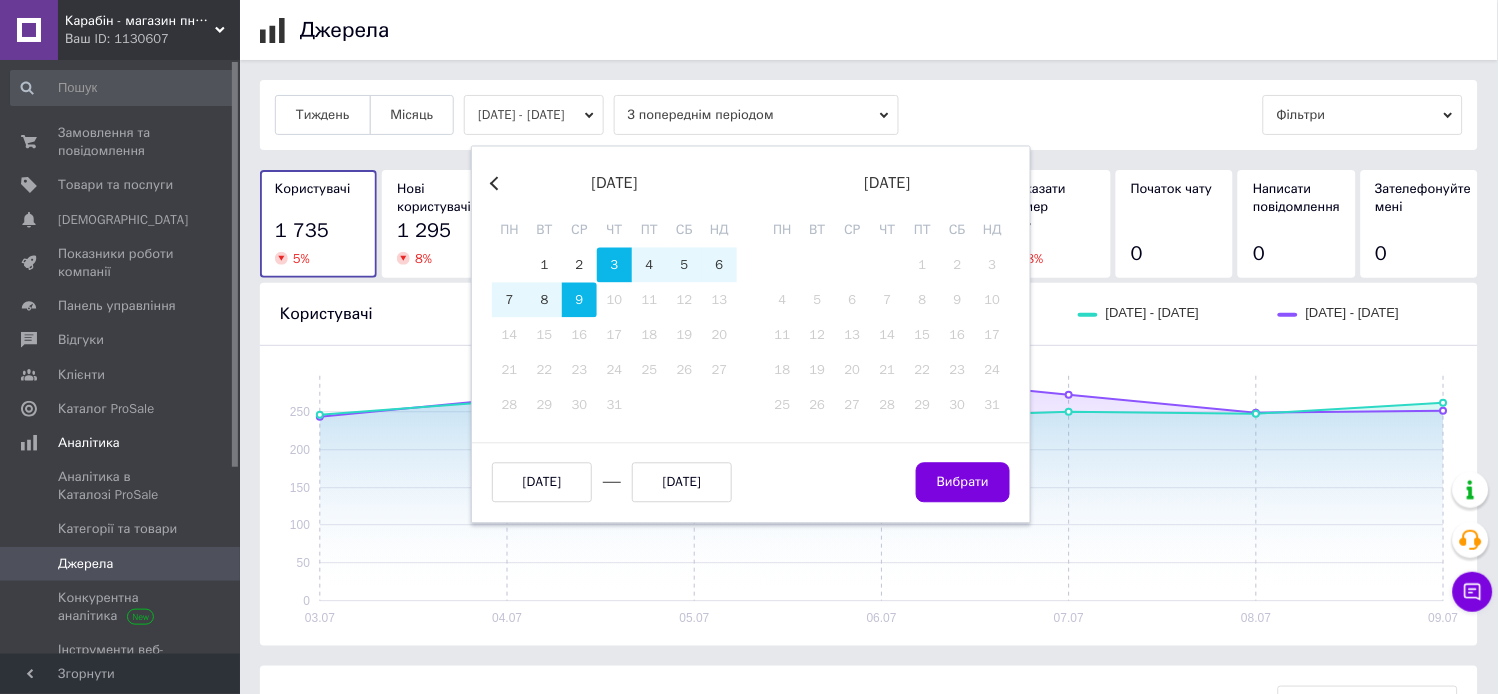 click on "Previous Month" at bounding box center [497, 183] 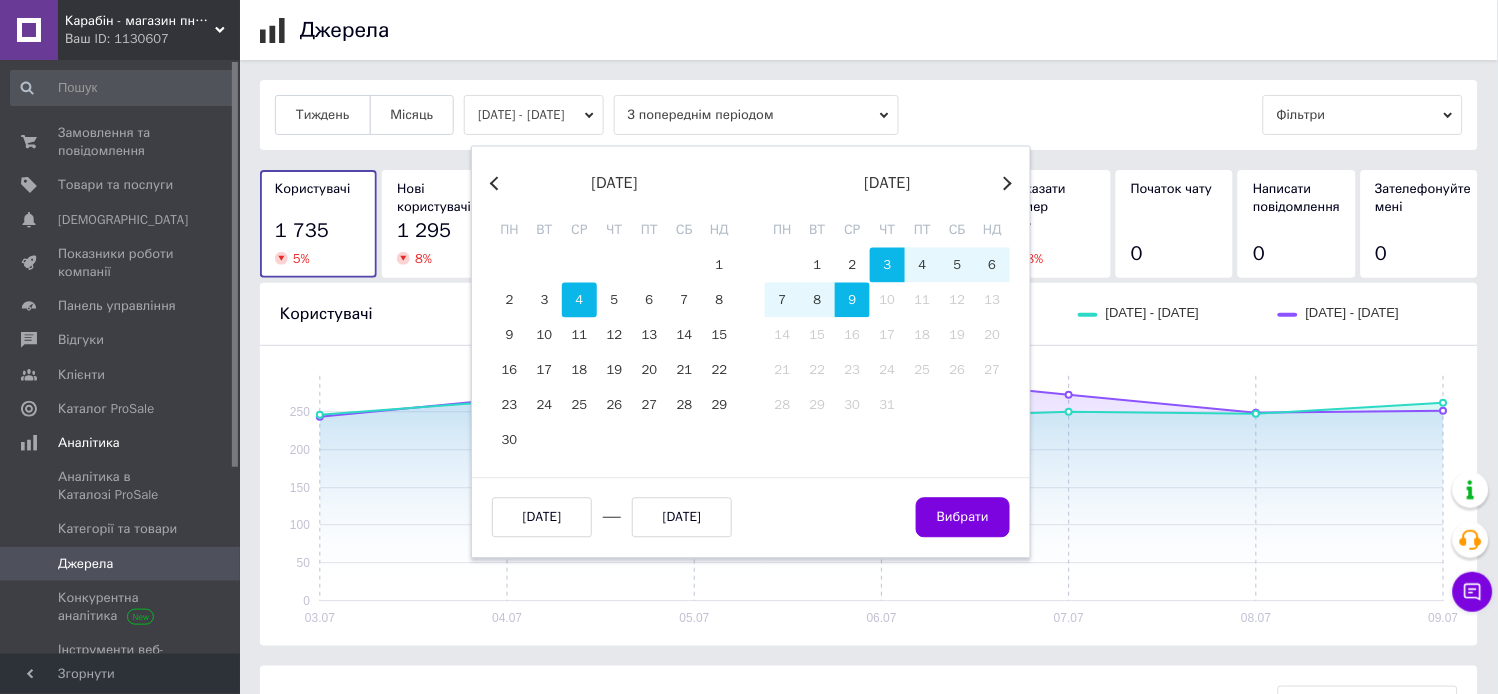 click on "4" at bounding box center (579, 300) 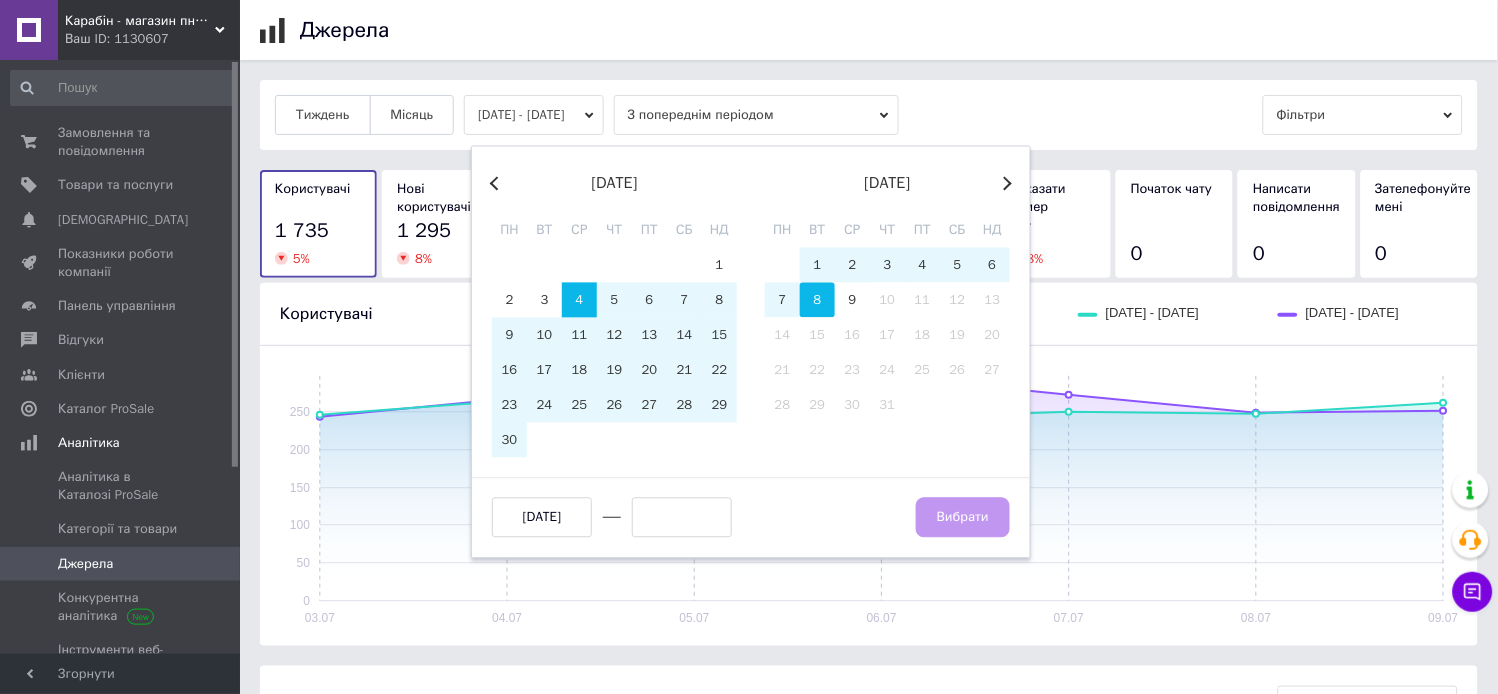 click on "8" at bounding box center [817, 300] 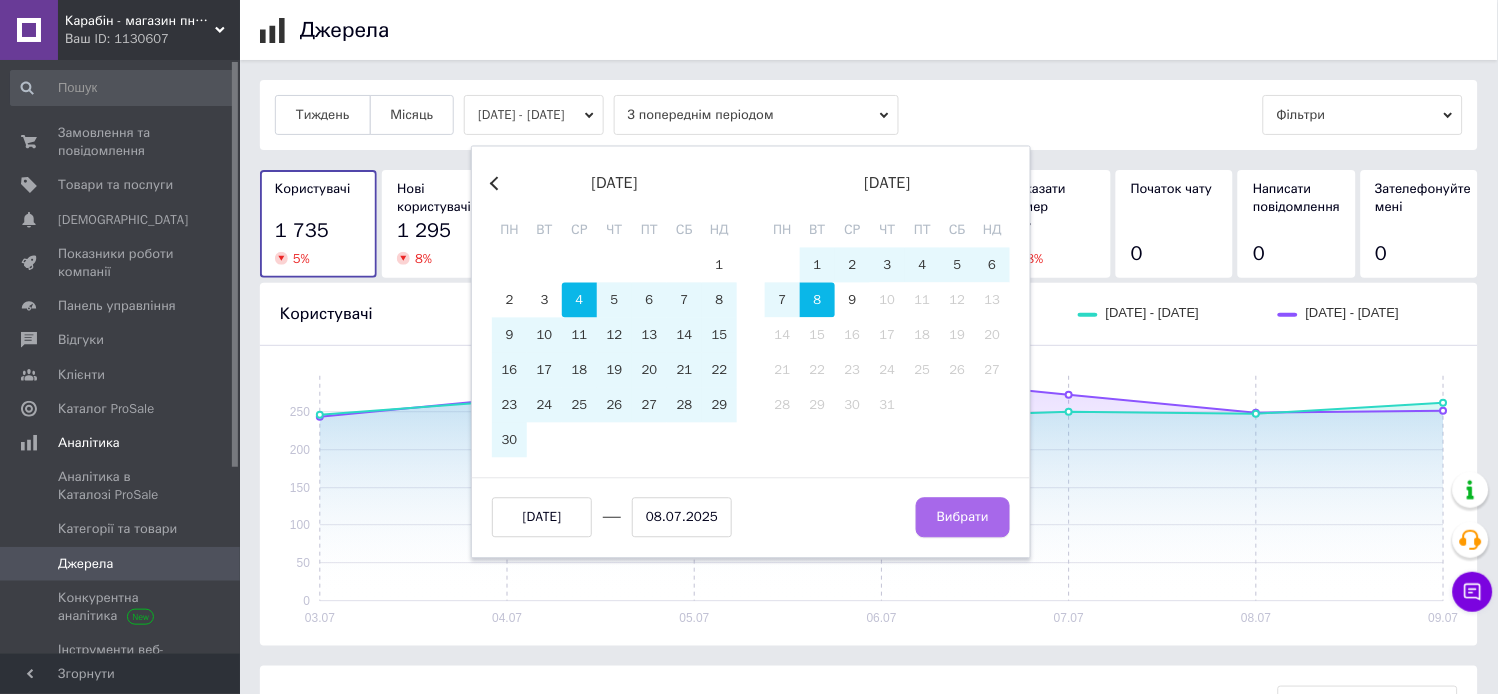 click on "Вибрати" at bounding box center [963, 518] 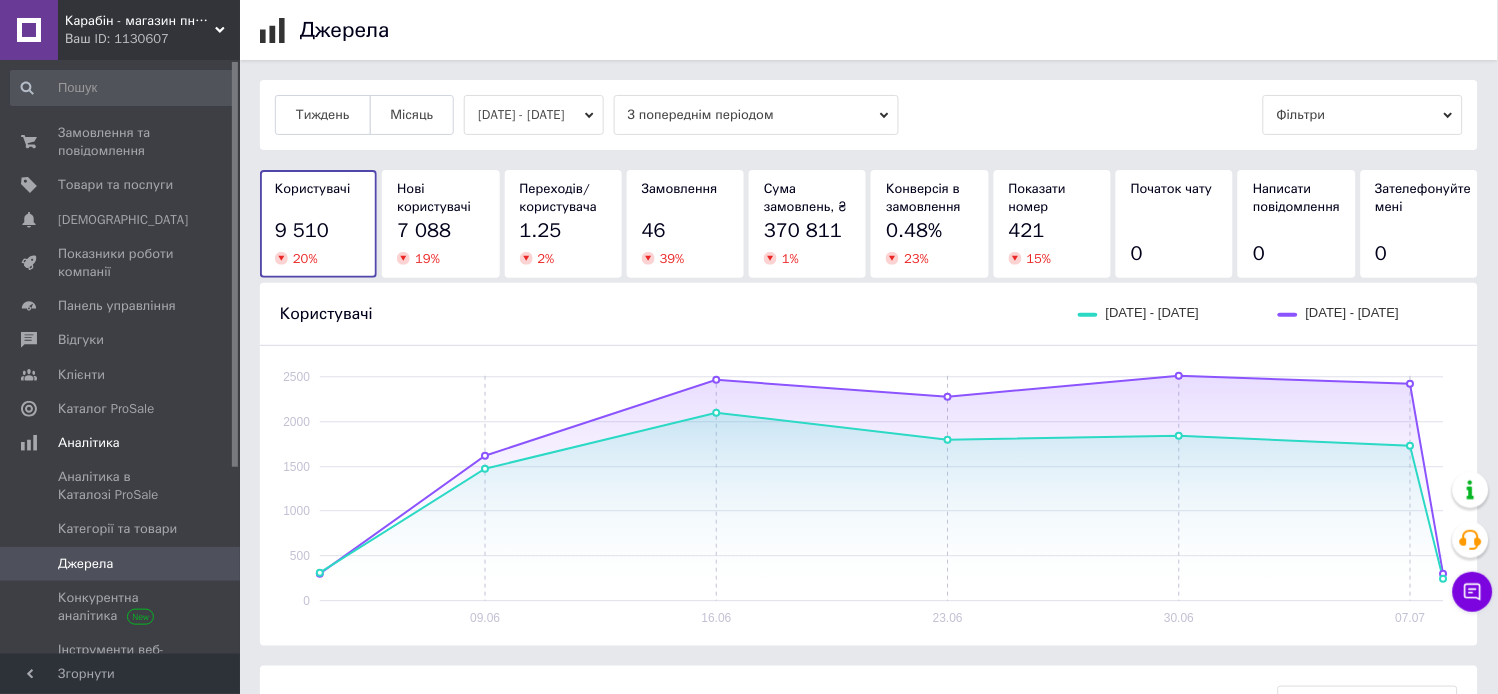 click on "[DATE] - [DATE]" at bounding box center [534, 115] 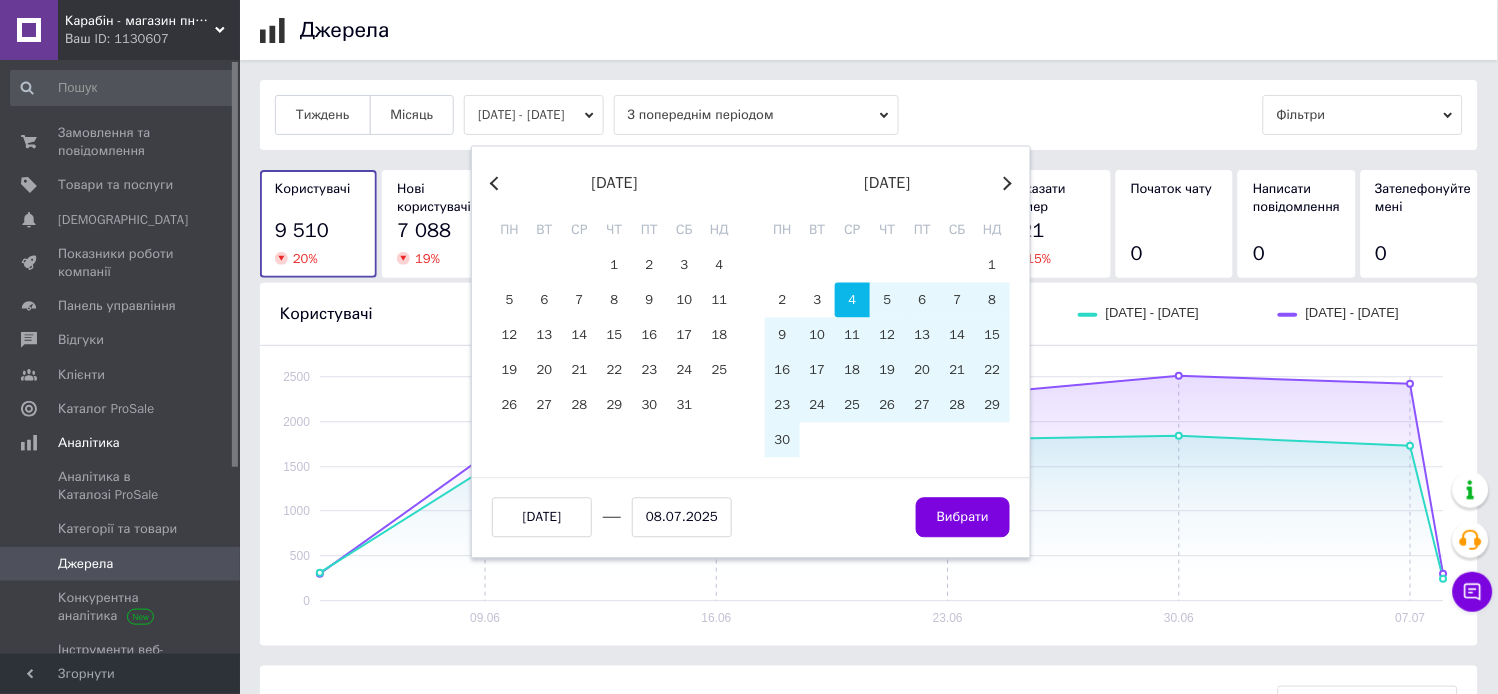click on "Next Month" at bounding box center (1005, 183) 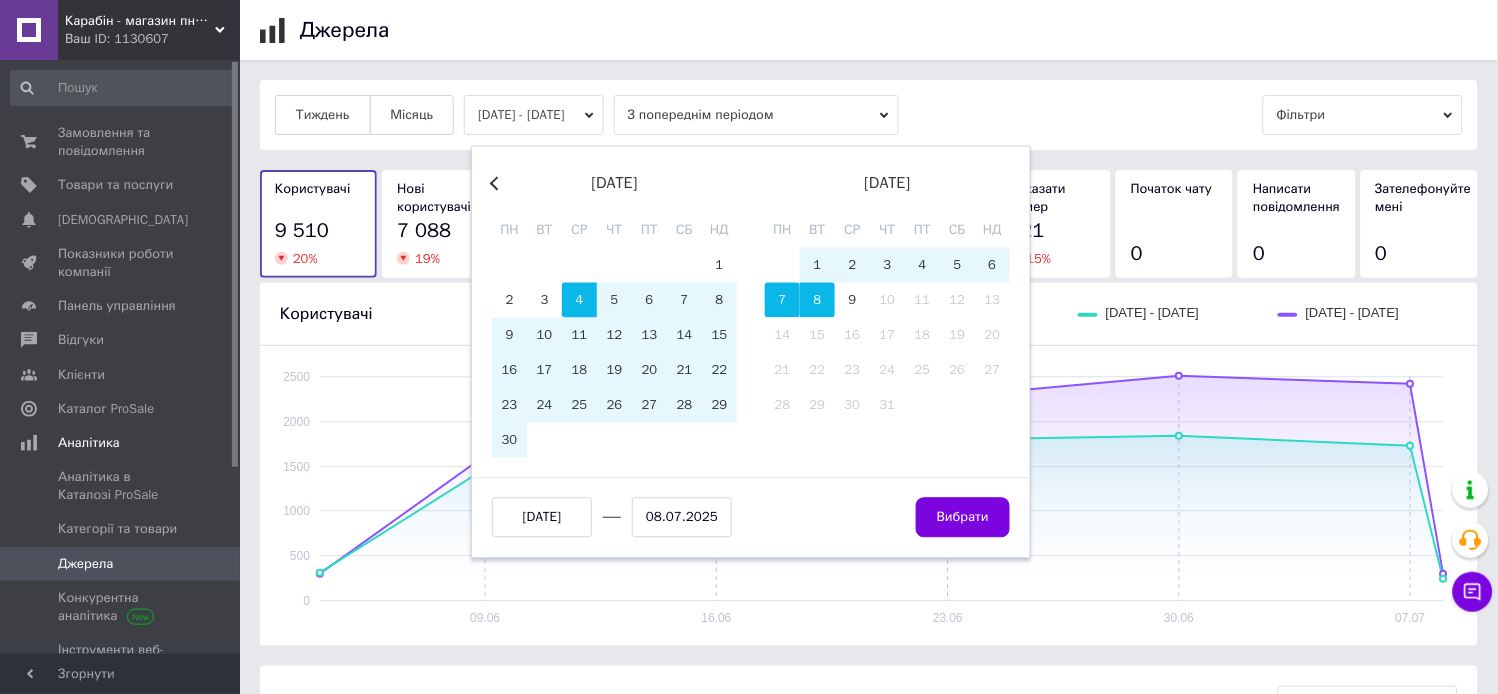 click on "7" at bounding box center [782, 300] 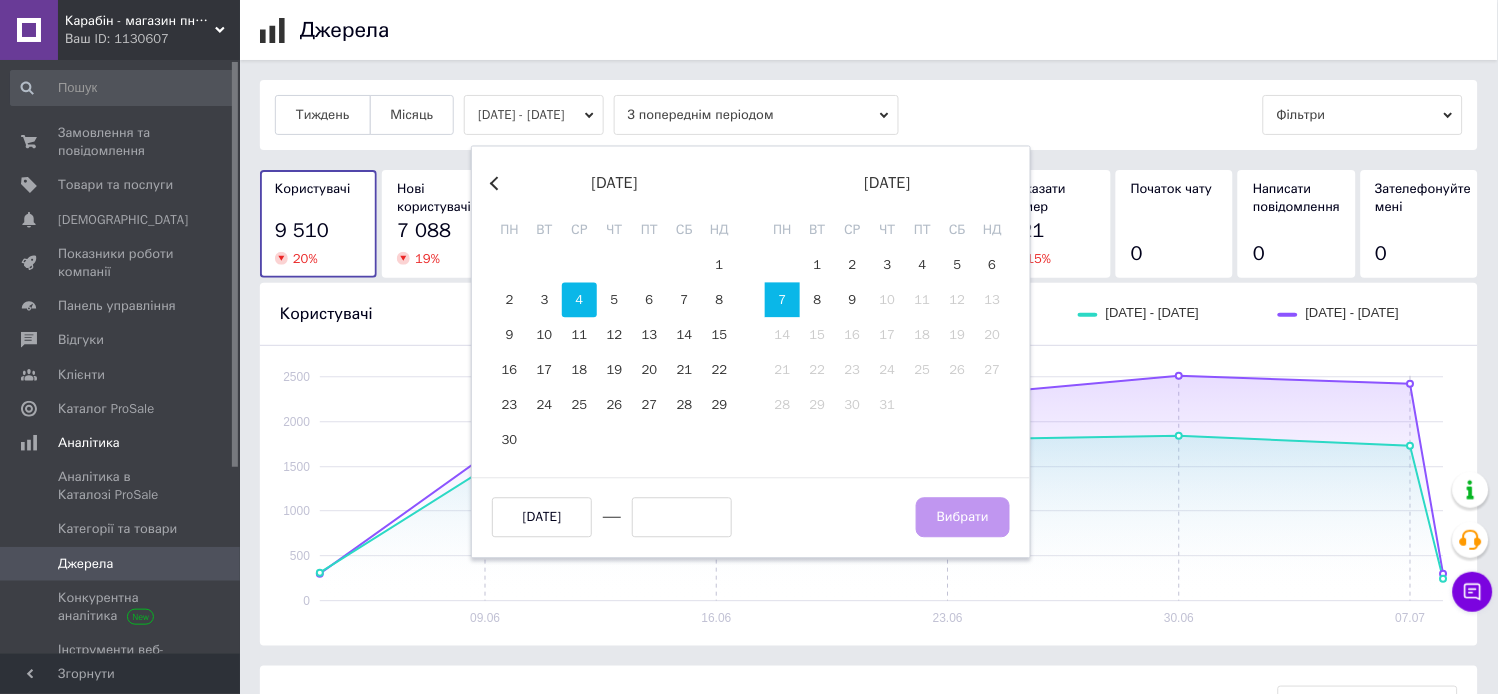 click on "4" at bounding box center (579, 300) 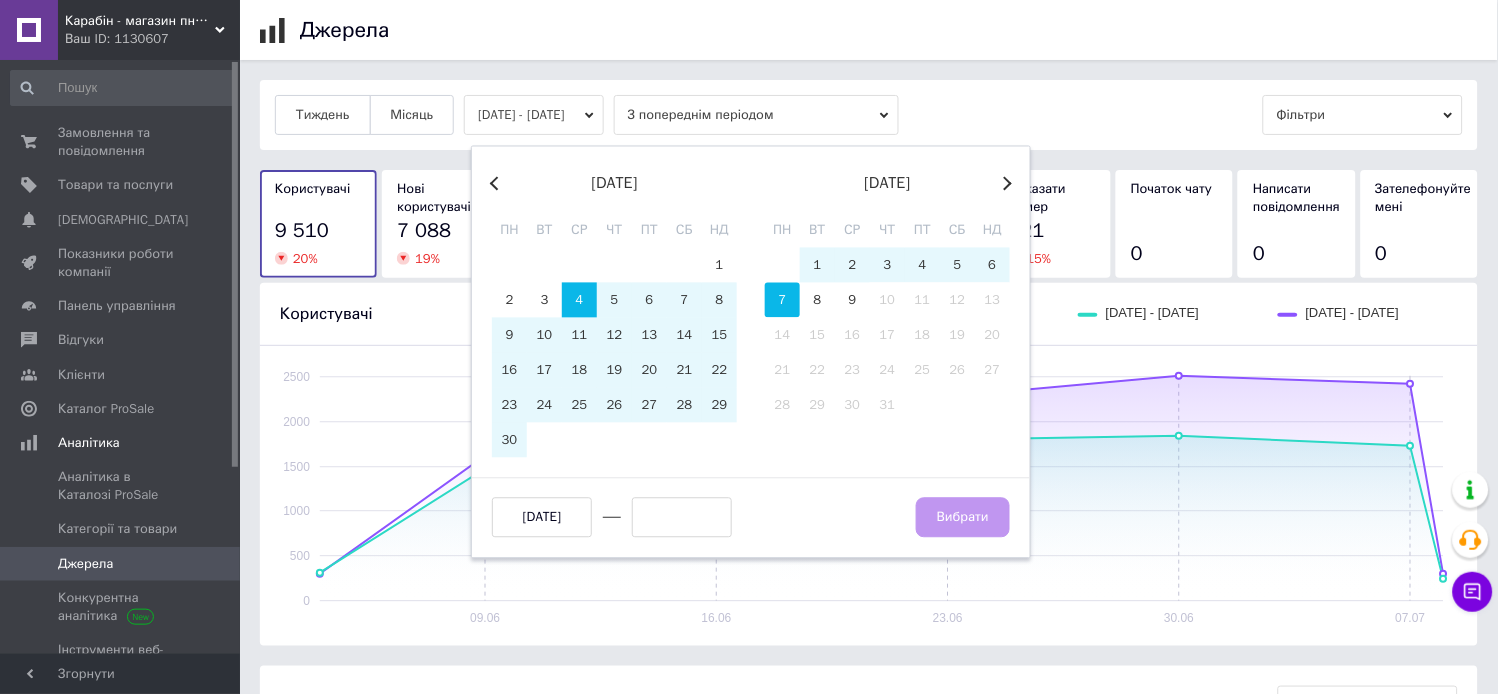 click on "7" at bounding box center (782, 300) 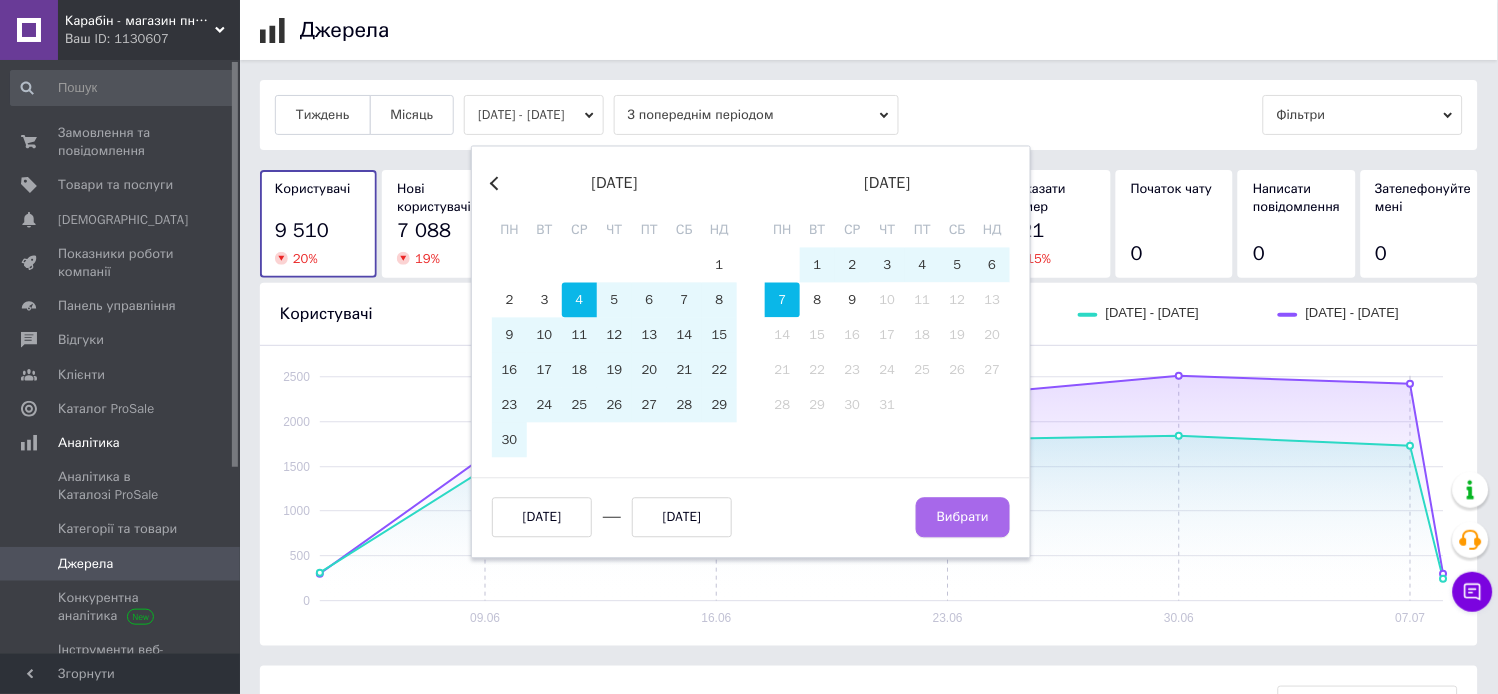 click on "Вибрати" at bounding box center (963, 518) 